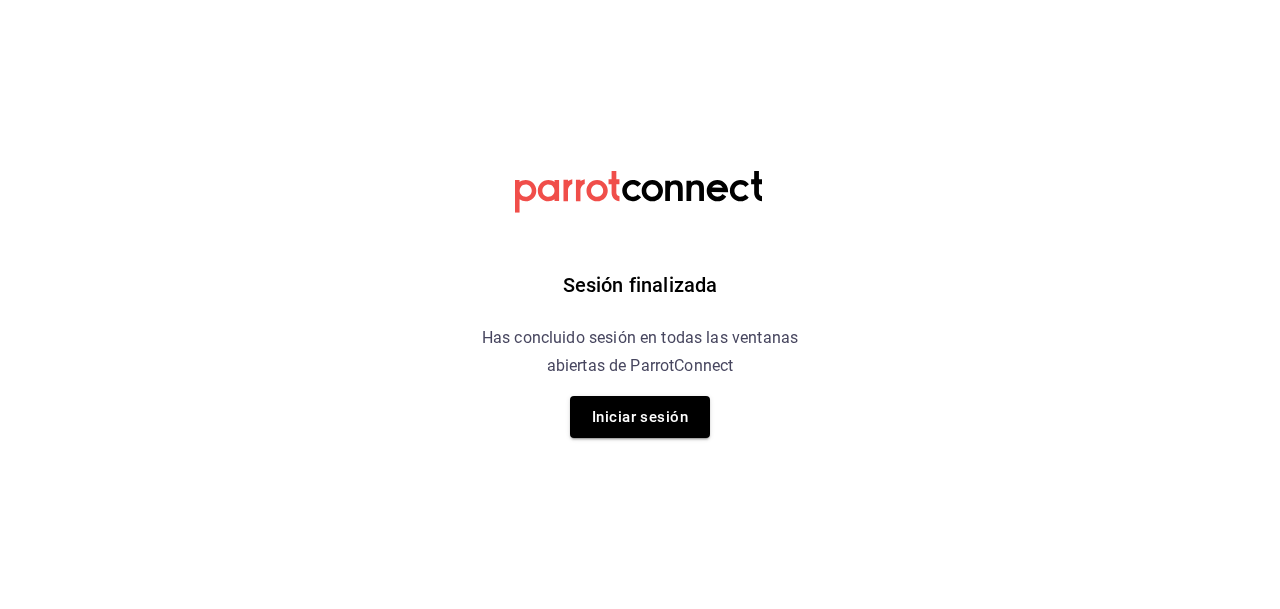 scroll, scrollTop: 0, scrollLeft: 0, axis: both 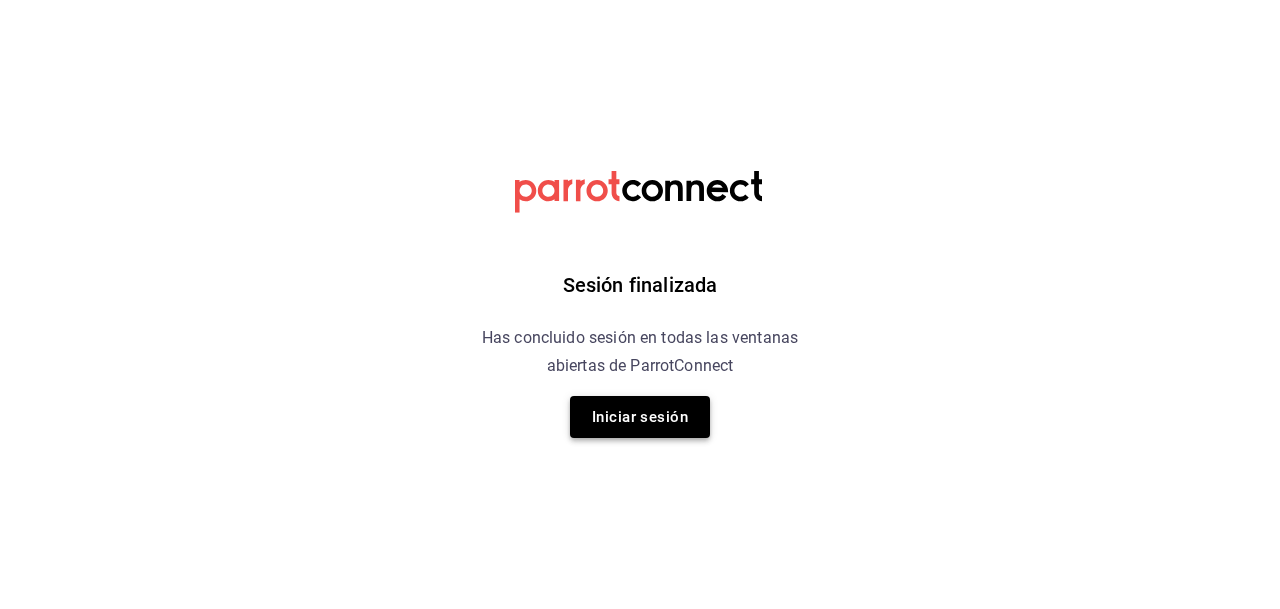 click on "Iniciar sesión" at bounding box center [640, 417] 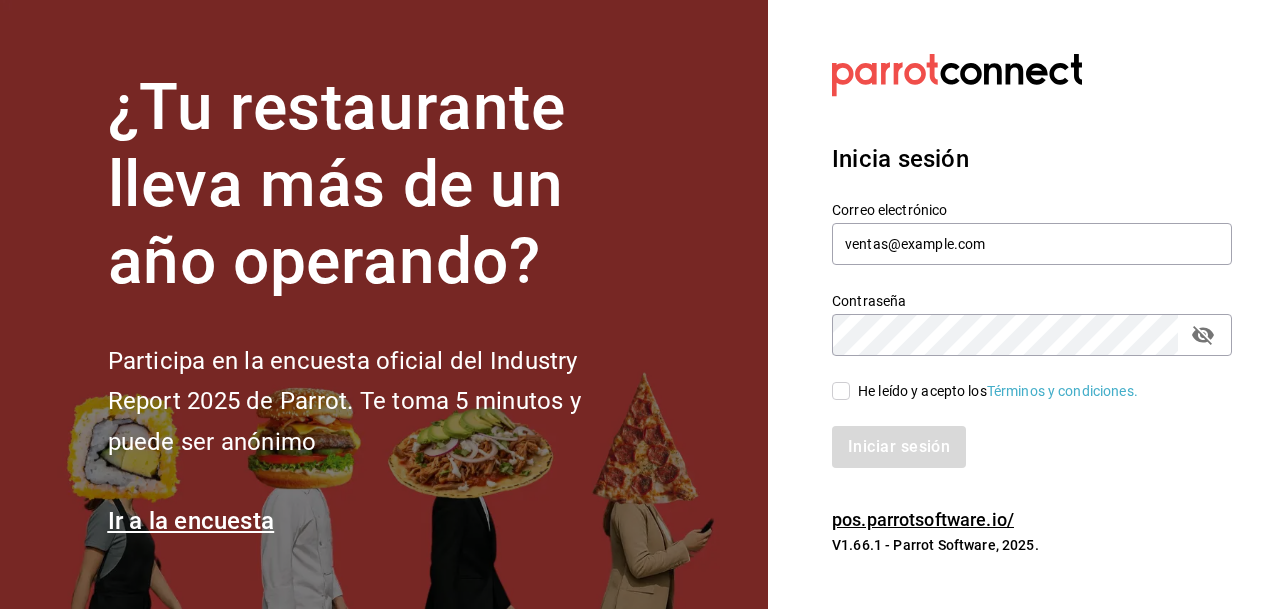 click on "He leído y acepto los  Términos y condiciones." at bounding box center [841, 391] 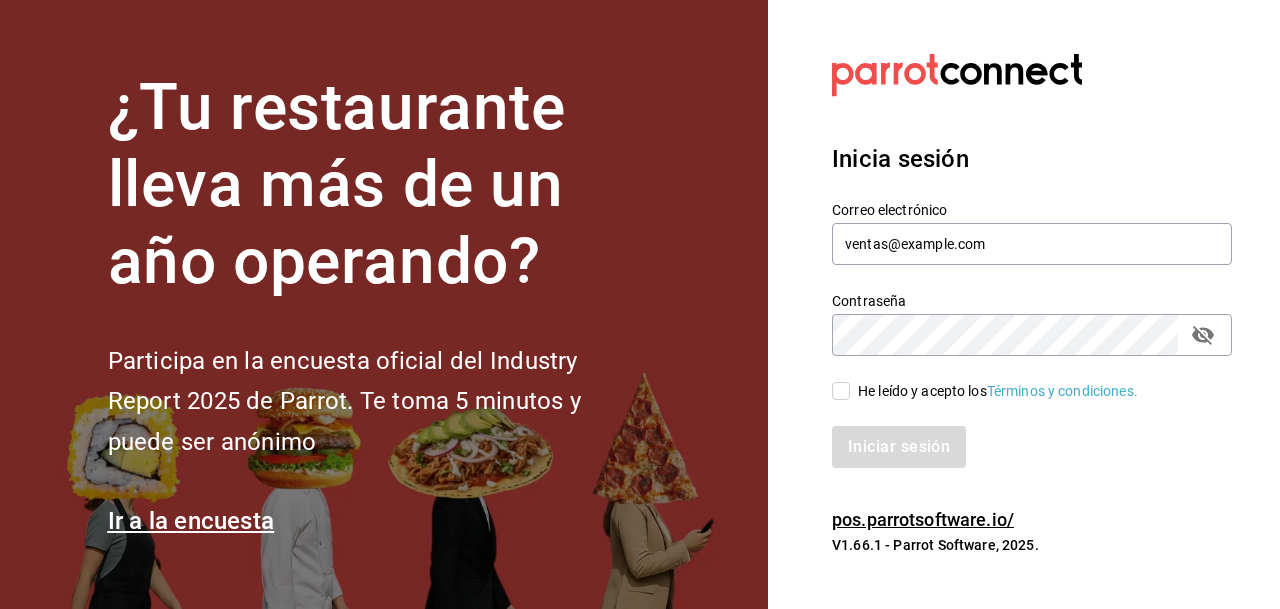checkbox on "true" 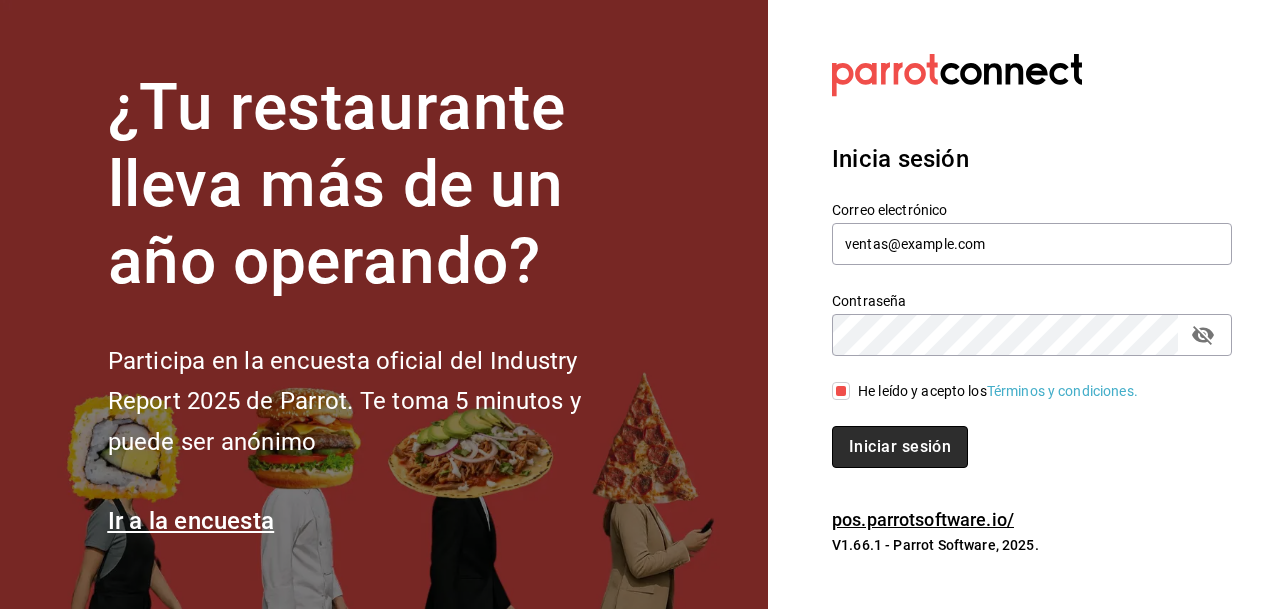 click on "Iniciar sesión" at bounding box center [900, 447] 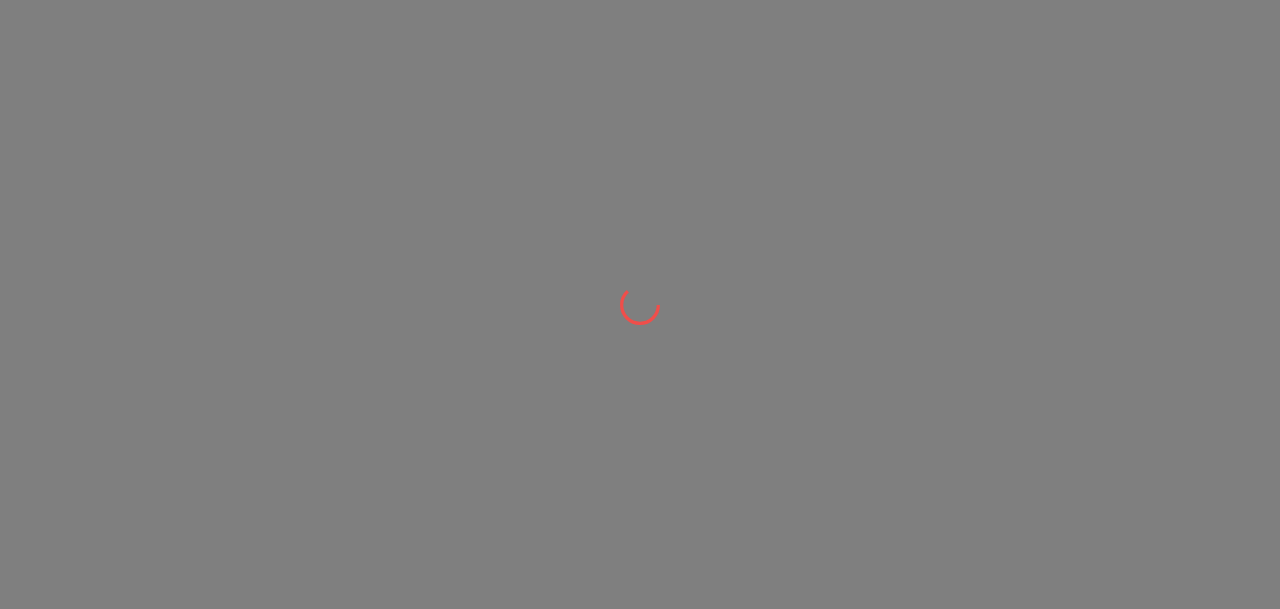 scroll, scrollTop: 0, scrollLeft: 0, axis: both 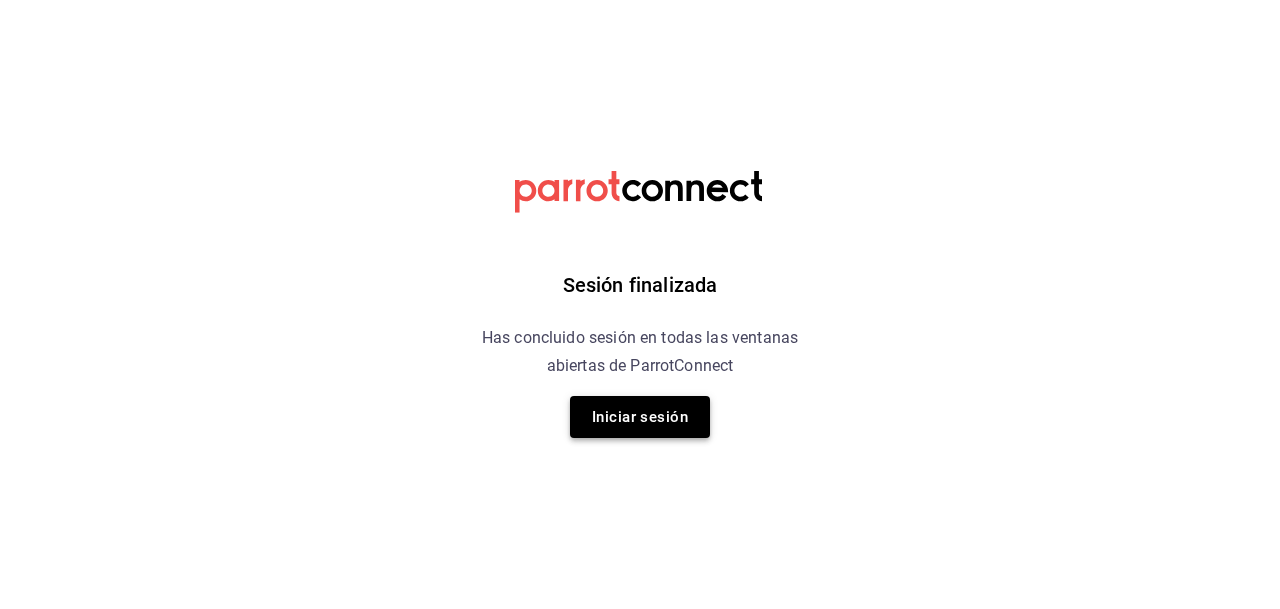 click on "Iniciar sesión" at bounding box center (640, 417) 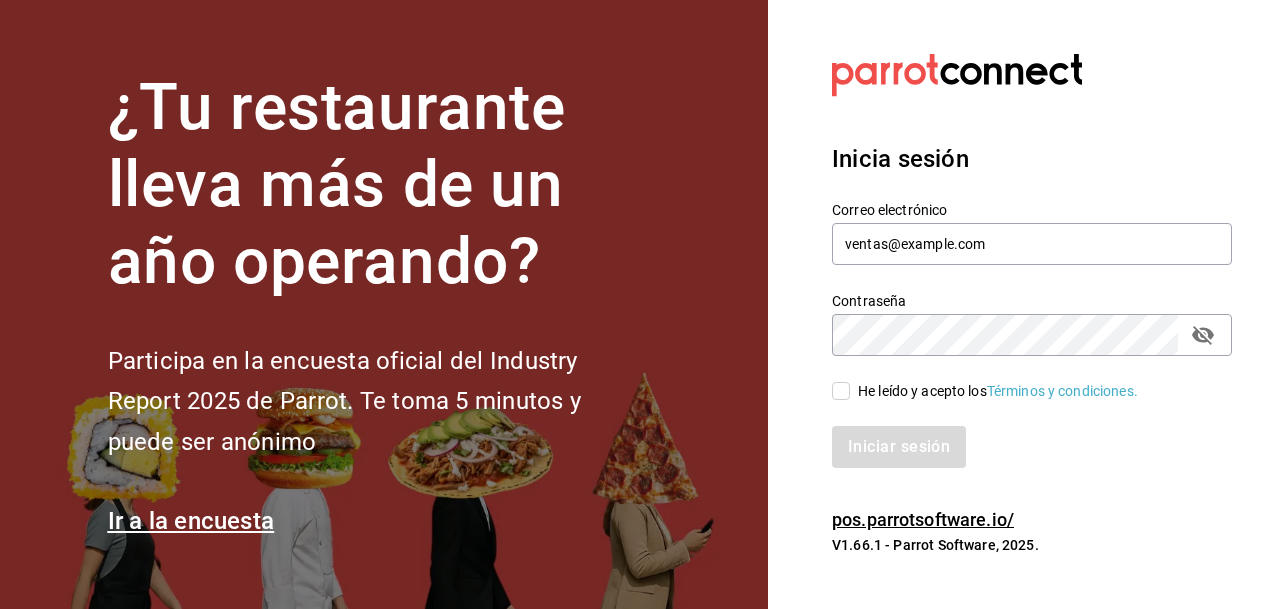 click on "He leído y acepto los  Términos y condiciones." at bounding box center [841, 391] 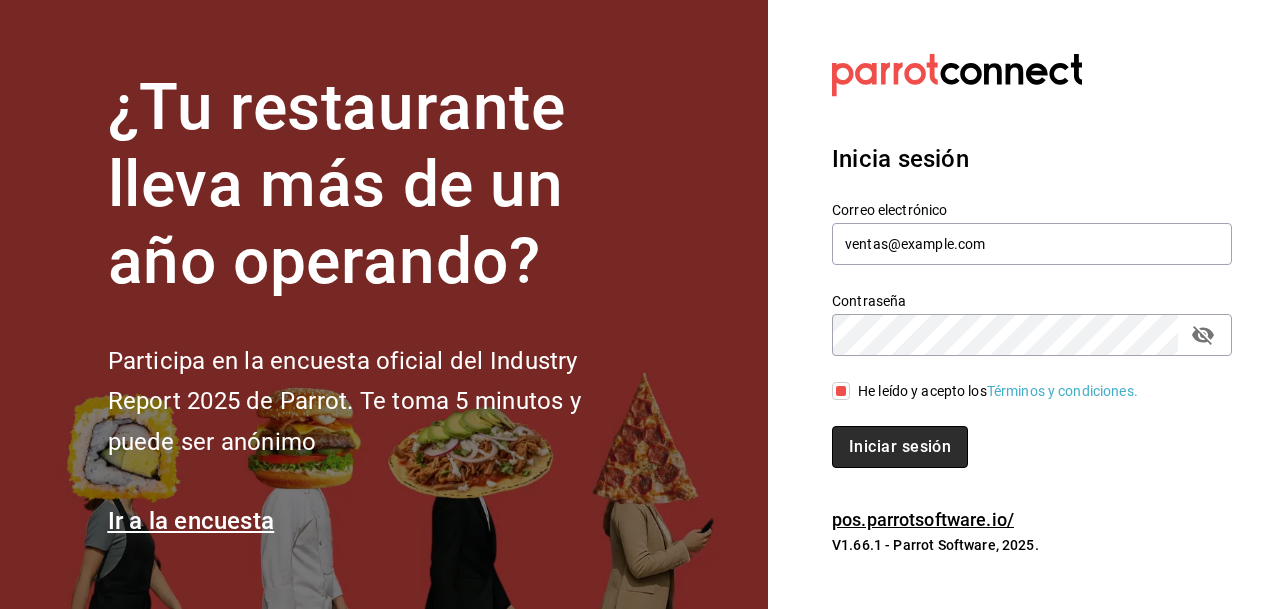 click on "Iniciar sesión" at bounding box center (900, 447) 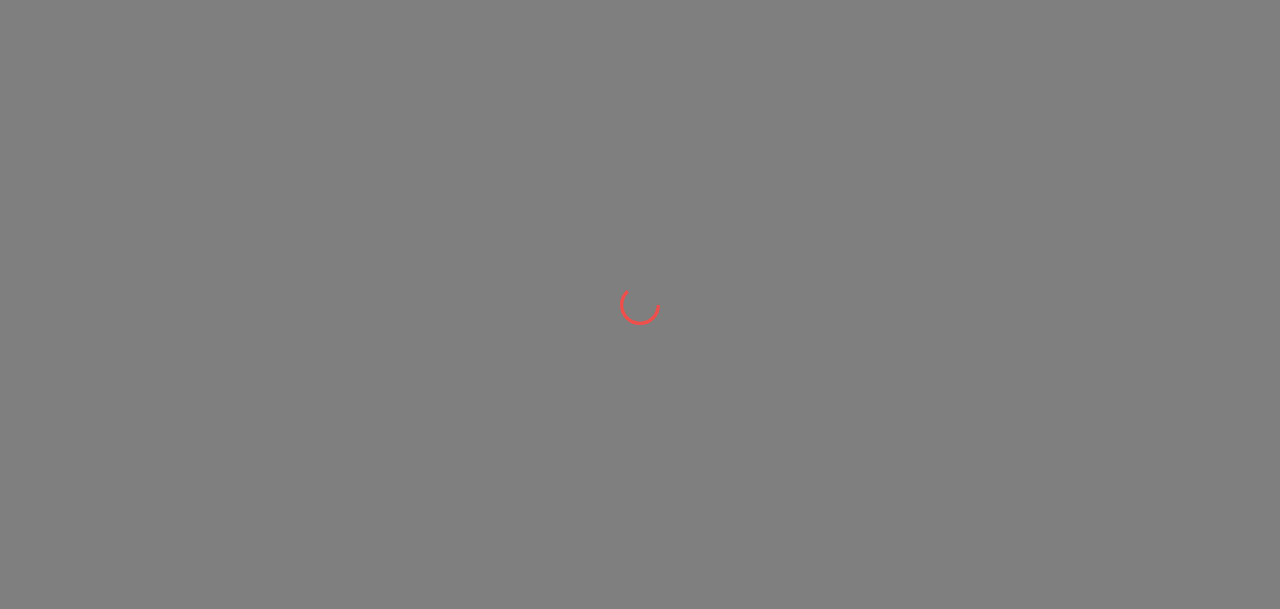 scroll, scrollTop: 0, scrollLeft: 0, axis: both 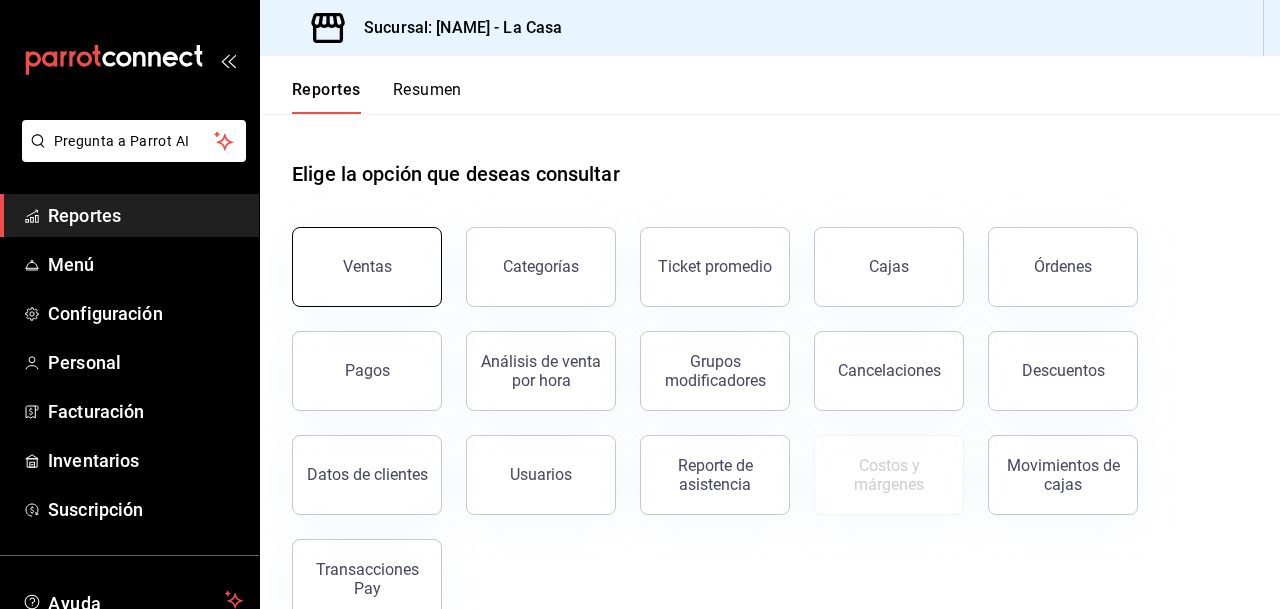 click on "Reportes" at bounding box center [145, 215] 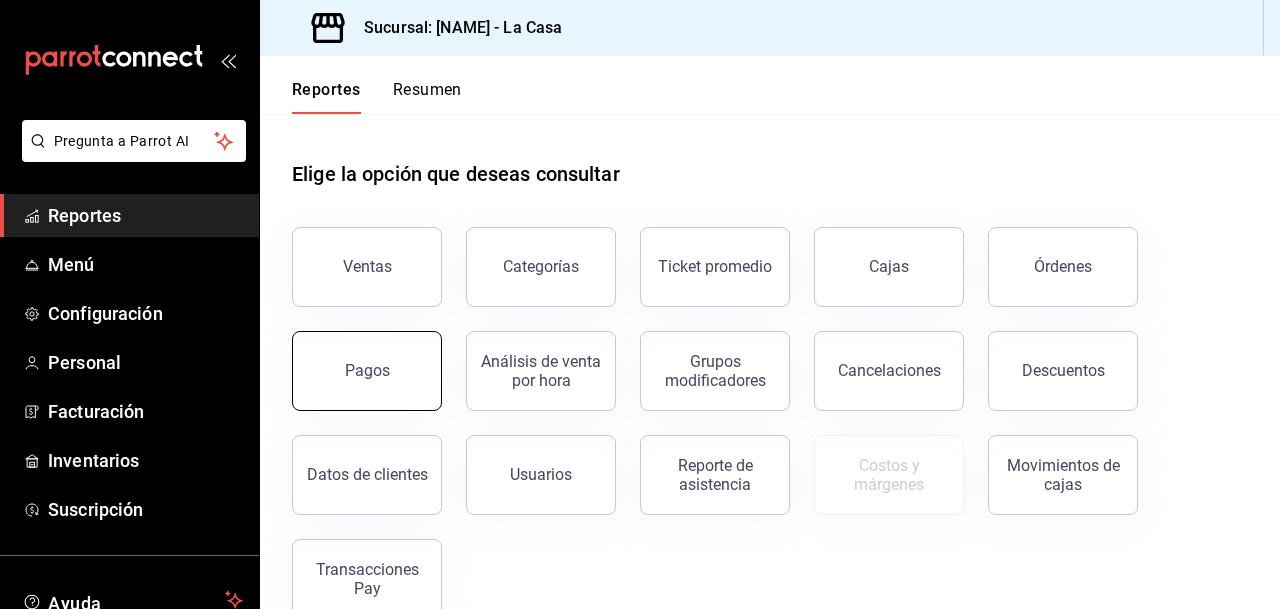 click on "Pagos" at bounding box center (367, 370) 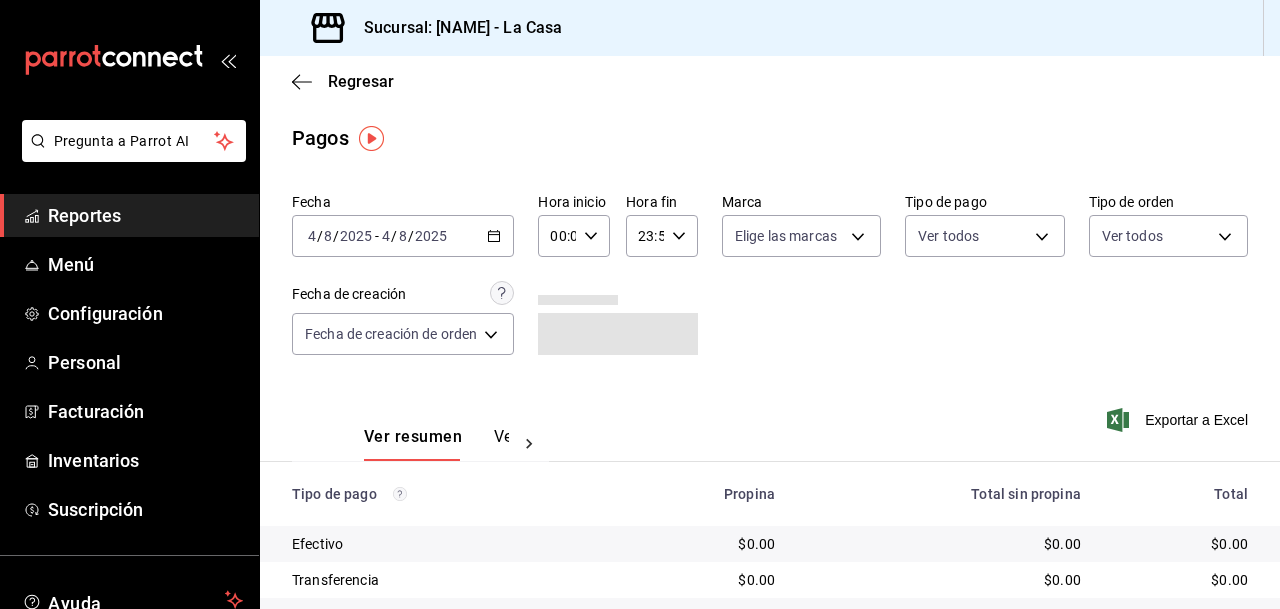 click 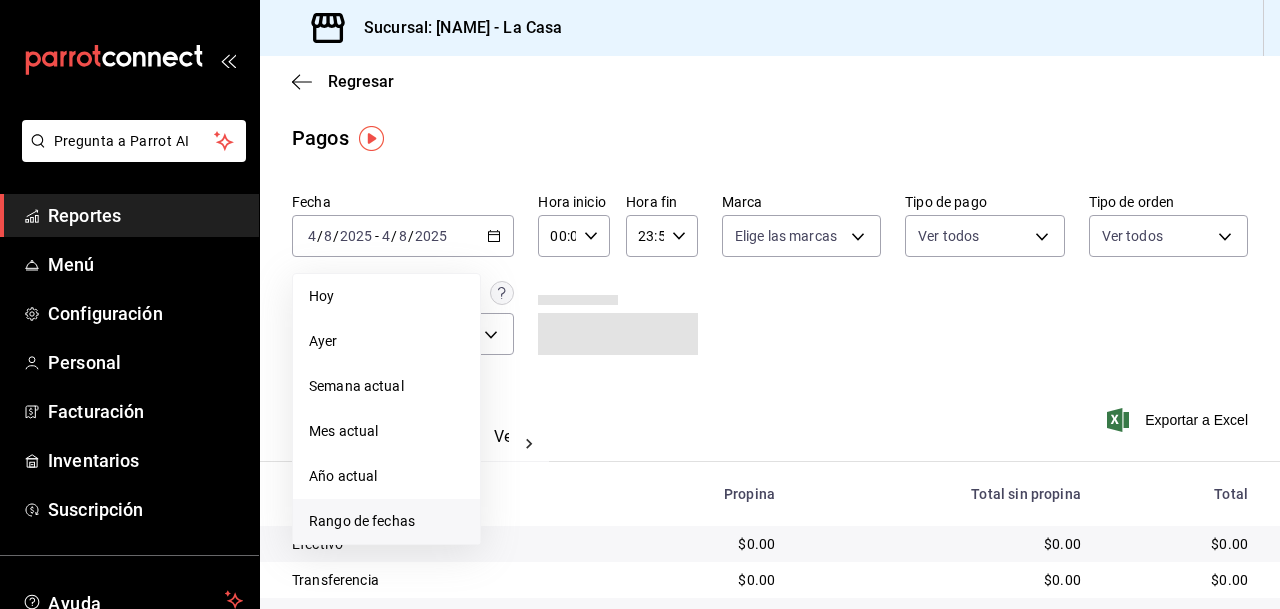 click on "Rango de fechas" at bounding box center (386, 521) 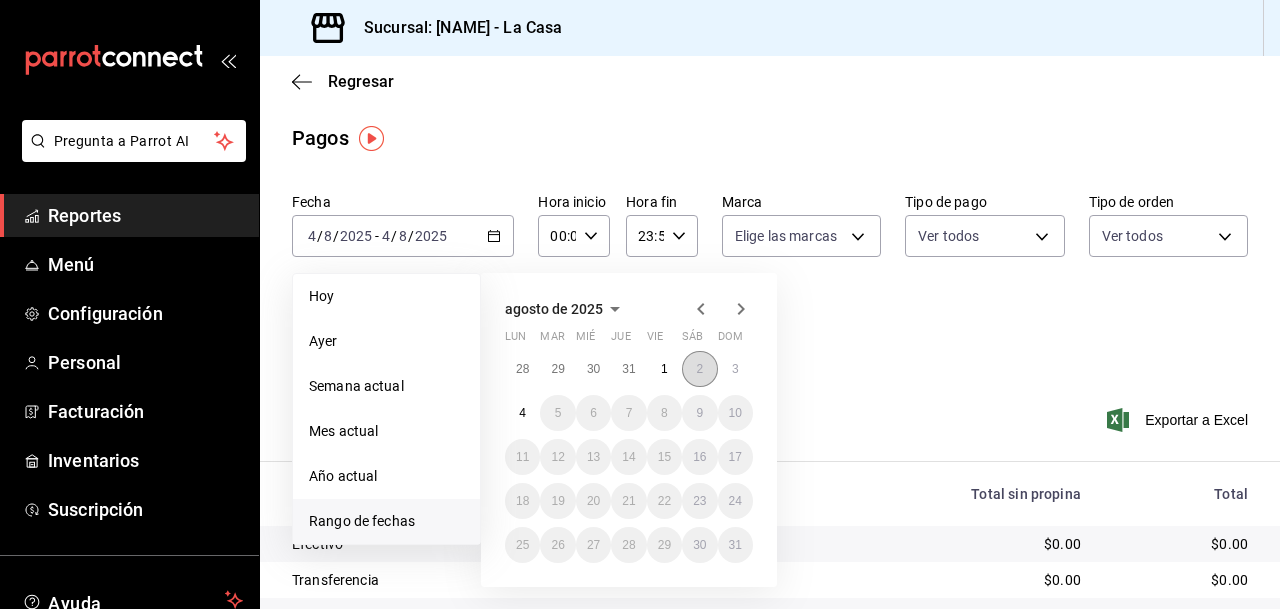 click on "2" at bounding box center (699, 369) 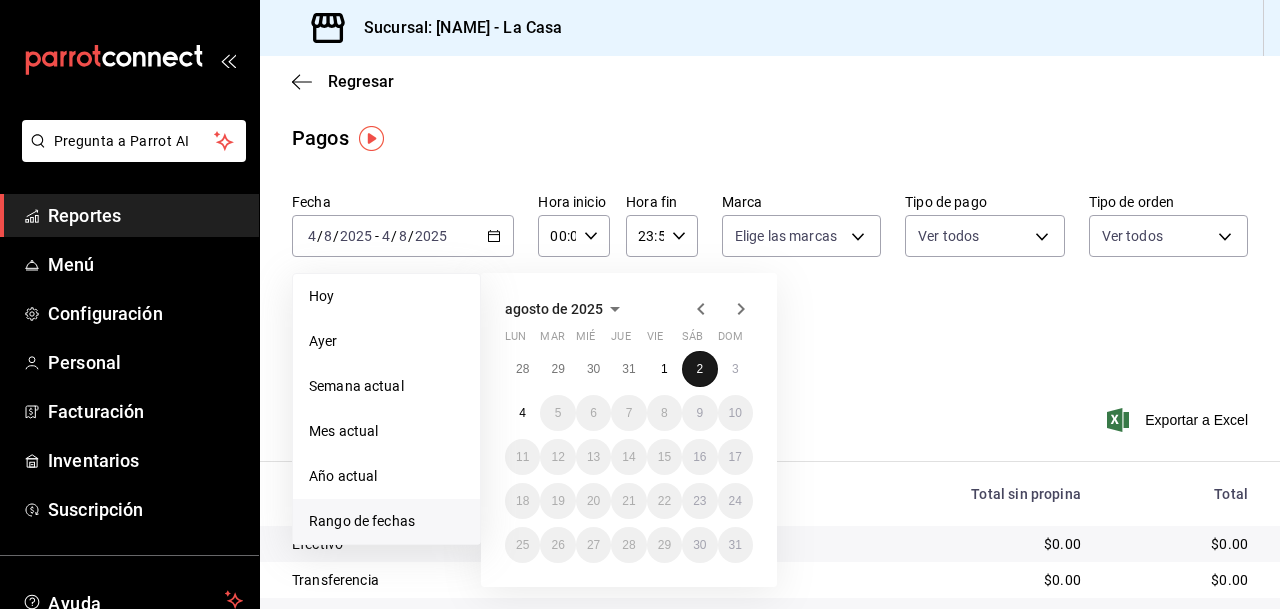click on "2" at bounding box center [699, 369] 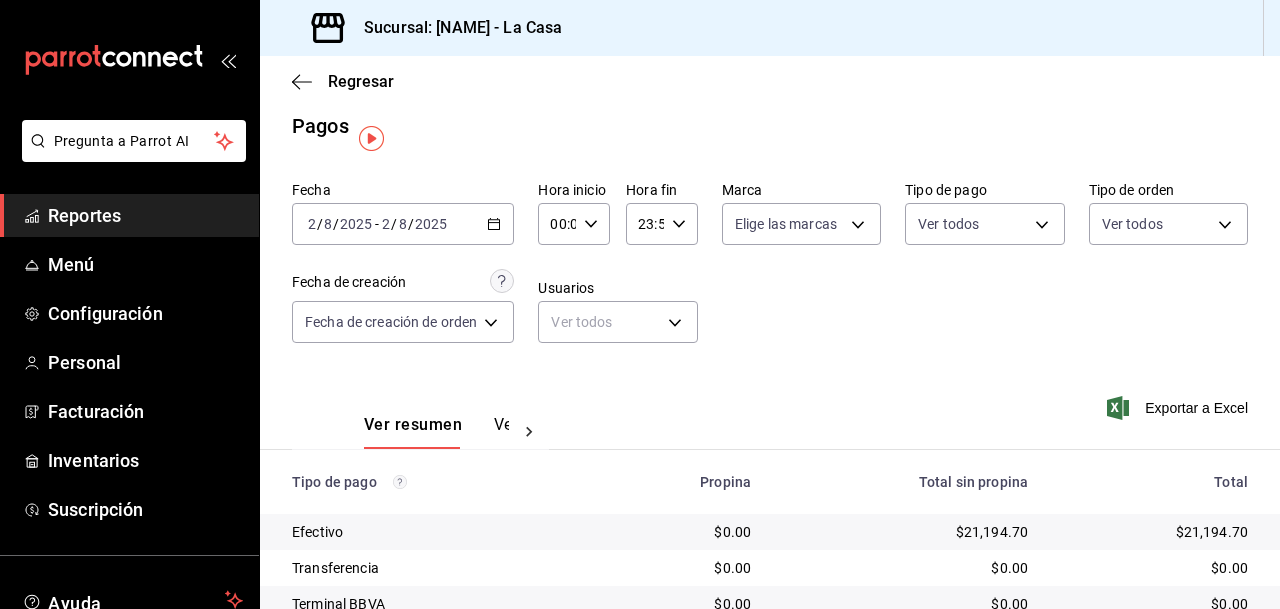 scroll, scrollTop: 0, scrollLeft: 0, axis: both 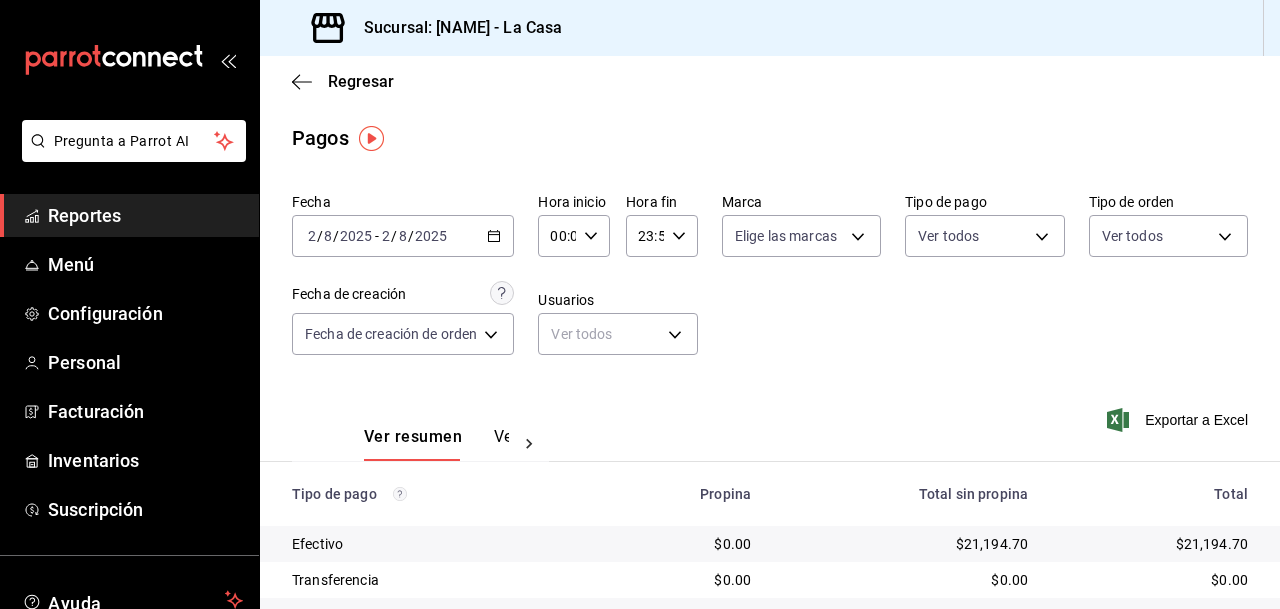 click 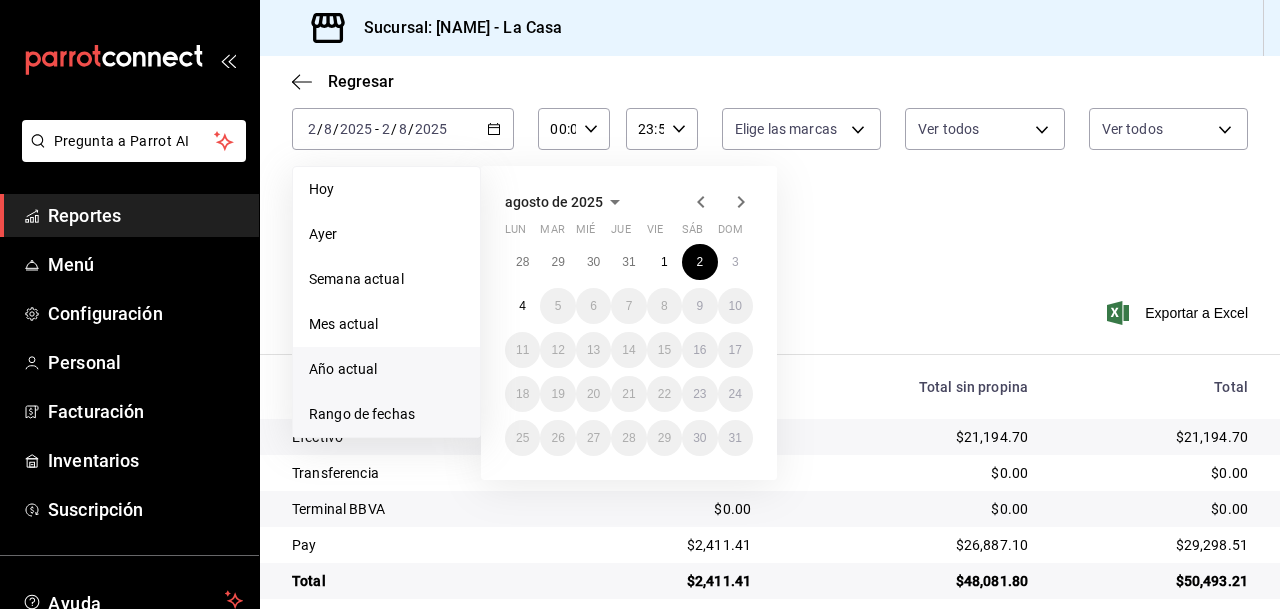 scroll, scrollTop: 129, scrollLeft: 0, axis: vertical 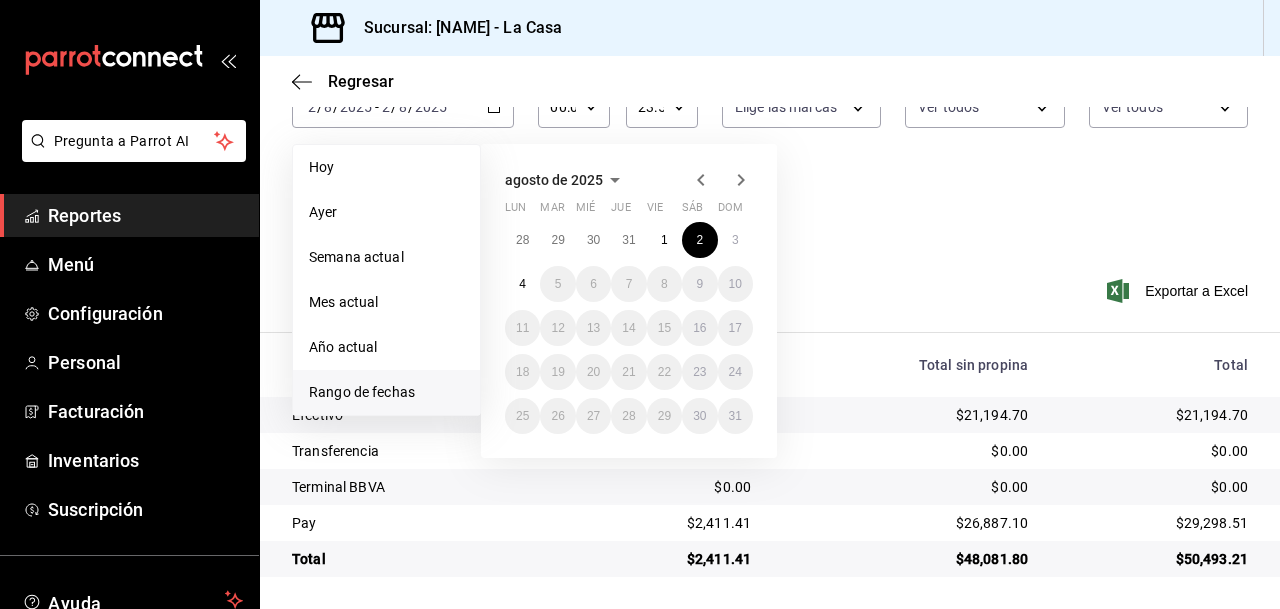 click on "Rango de fechas" at bounding box center [386, 392] 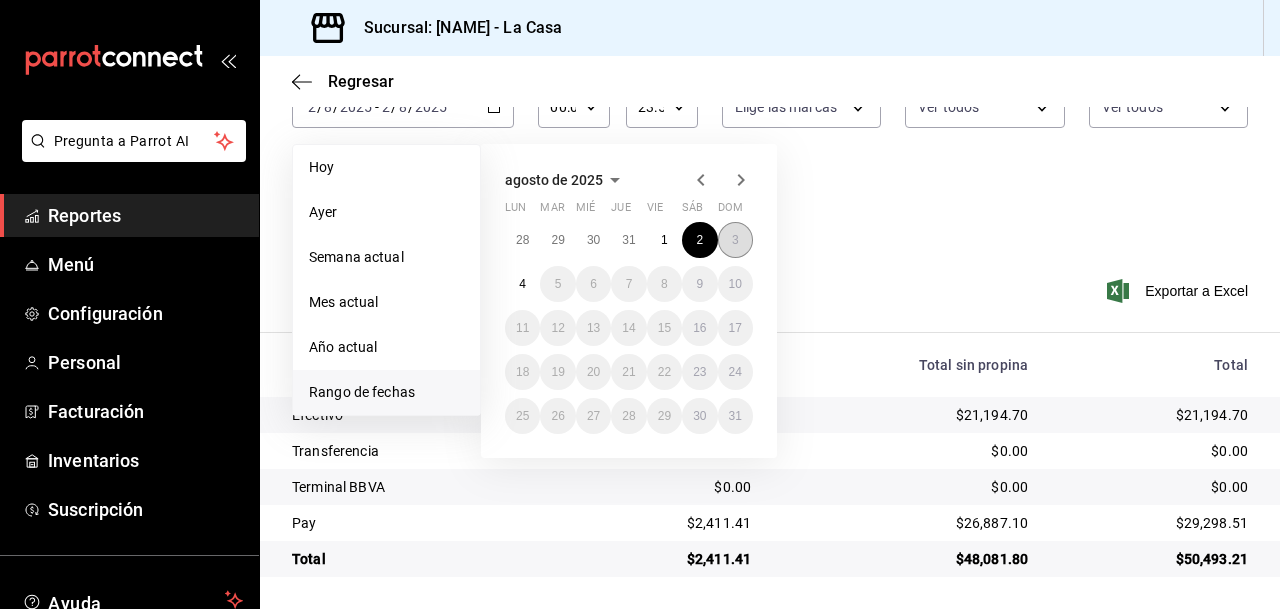 click on "3" at bounding box center [735, 240] 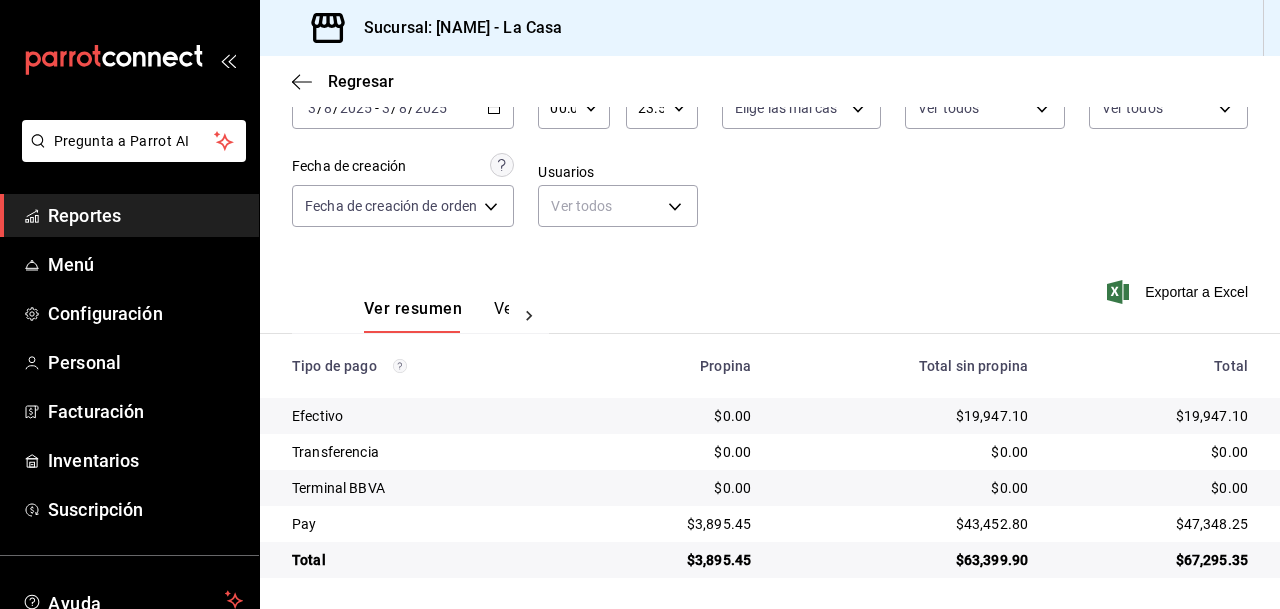 scroll, scrollTop: 129, scrollLeft: 0, axis: vertical 